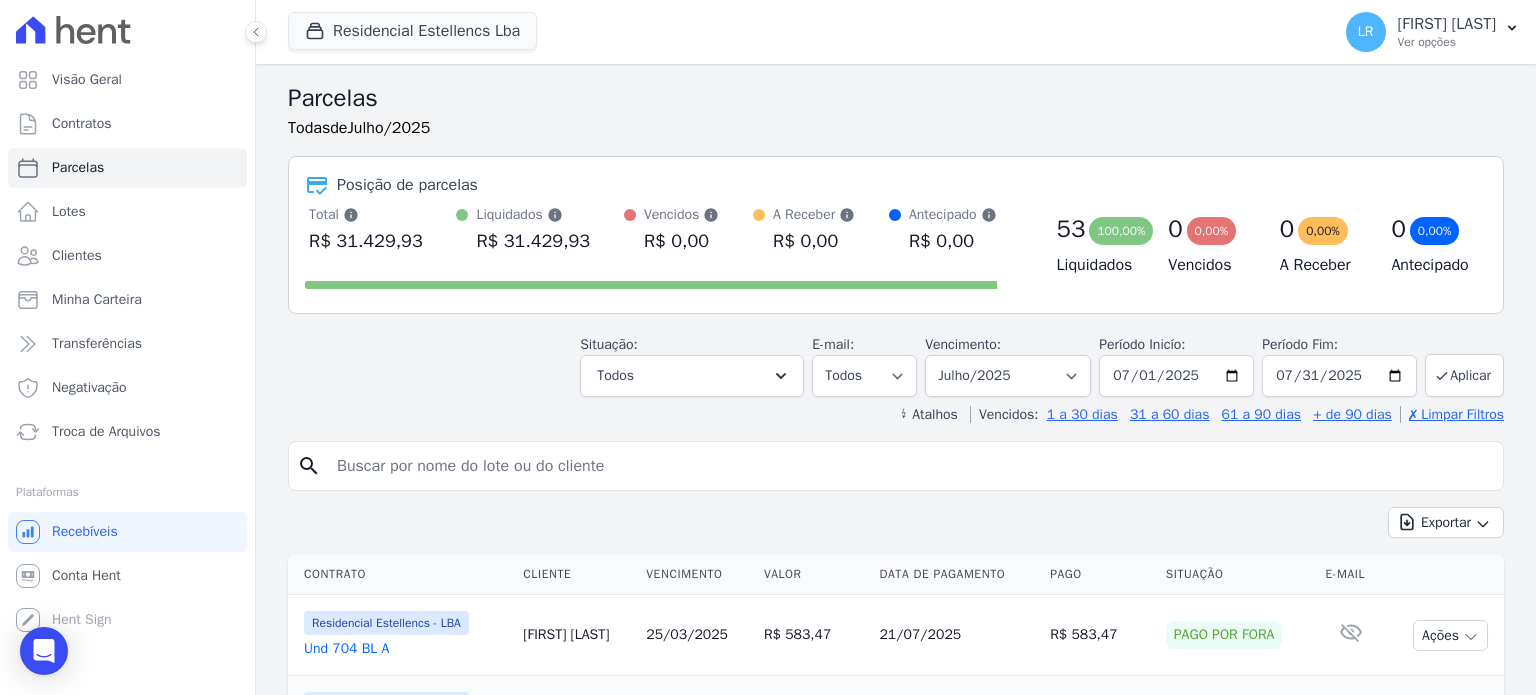 select 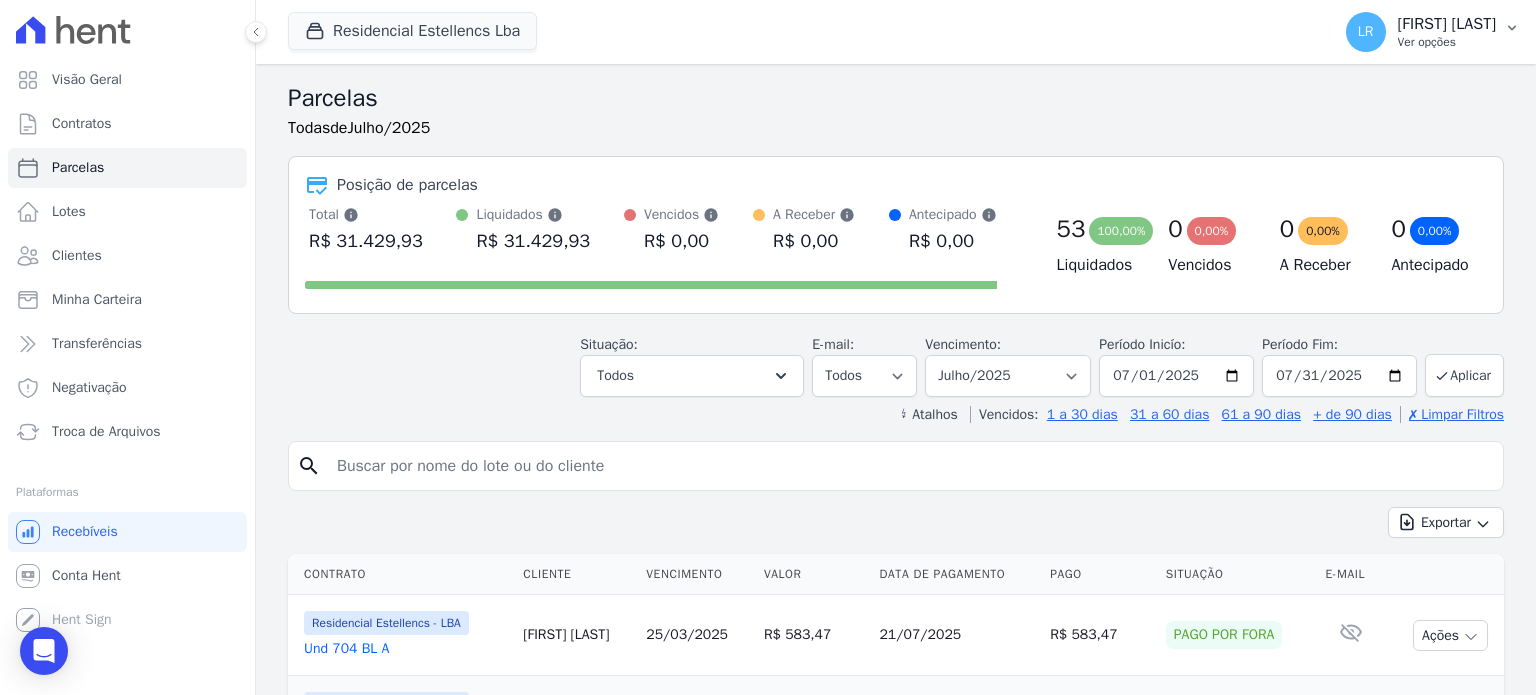 click on "Ver opções" at bounding box center [1447, 42] 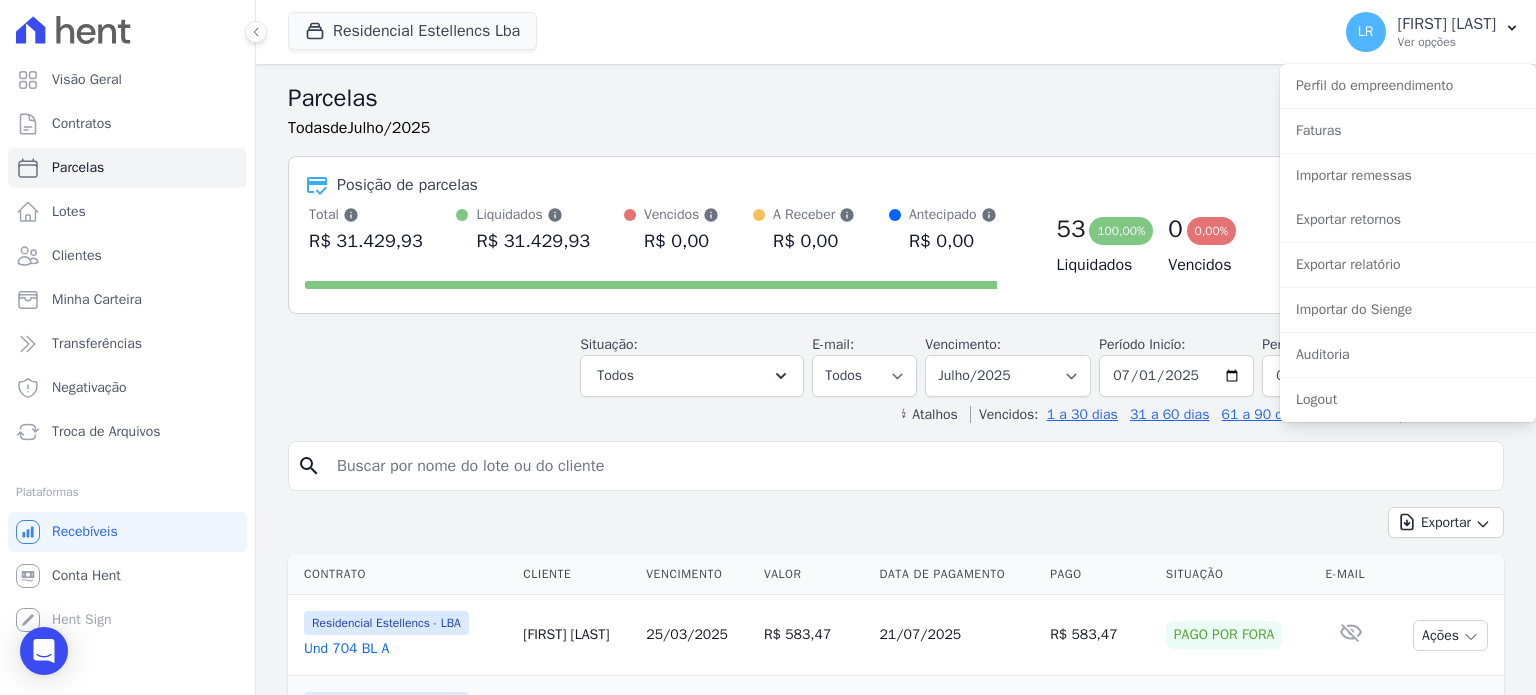 drag, startPoint x: 941, startPoint y: 83, endPoint x: 684, endPoint y: 66, distance: 257.56165 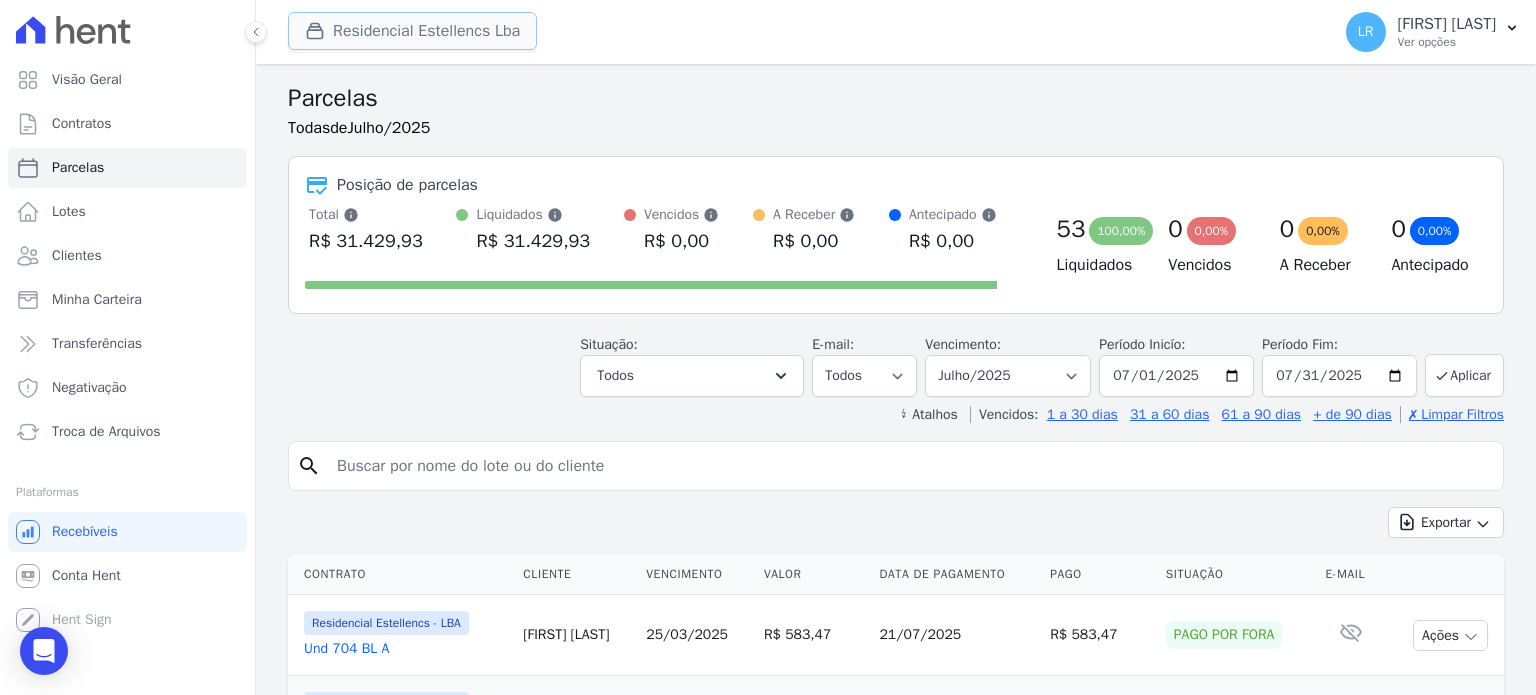 click on "Residencial Estellencs   Lba" at bounding box center (412, 31) 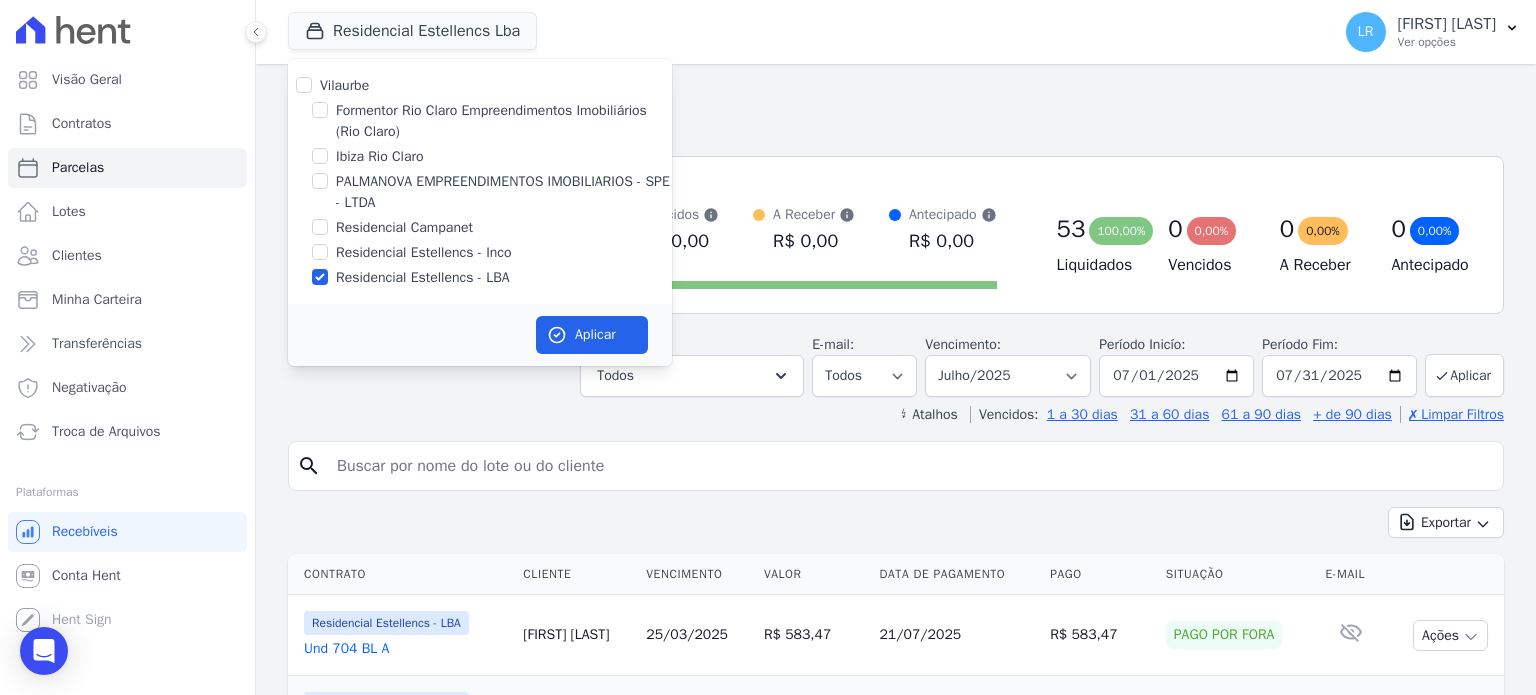 click on "Formentor Rio Claro Empreendimentos Imobiliários (Rio Claro)" at bounding box center [504, 121] 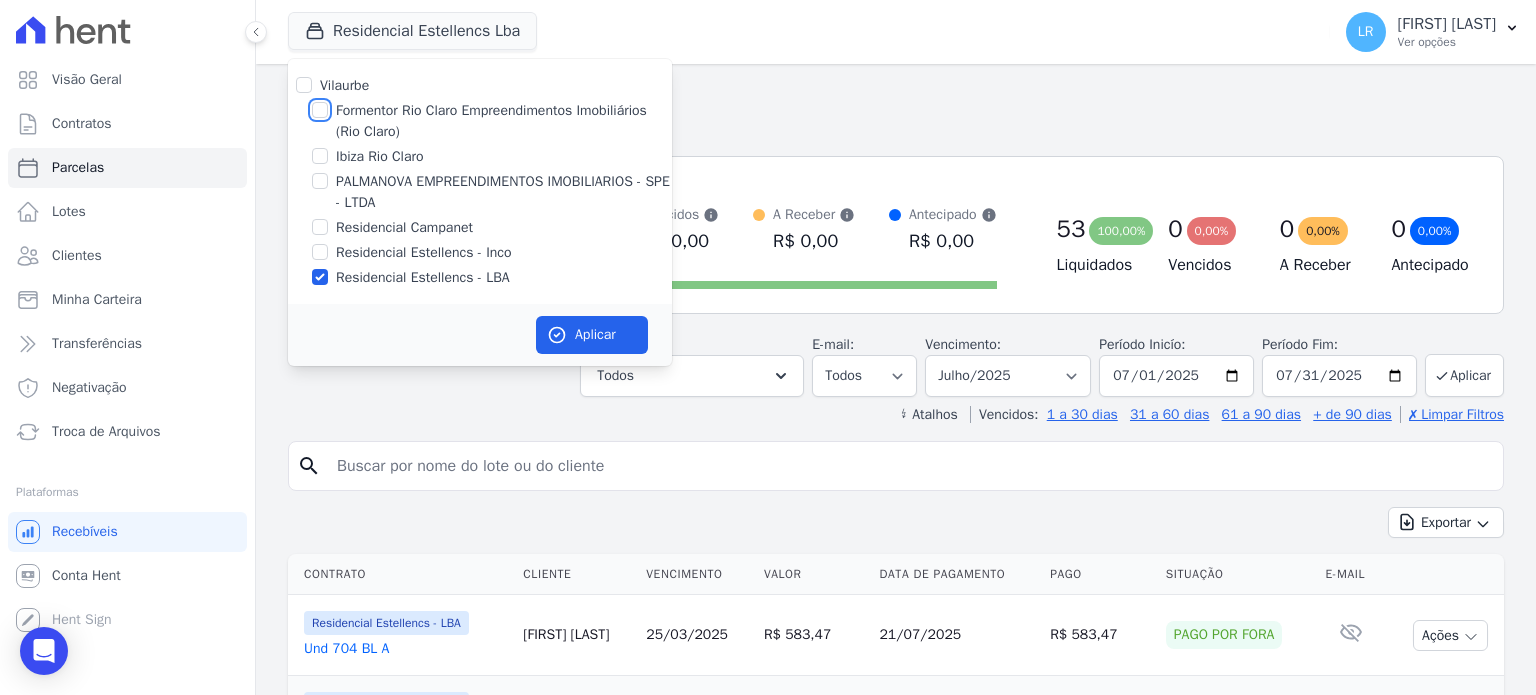 click on "Formentor Rio Claro Empreendimentos Imobiliários (Rio Claro)" at bounding box center (320, 110) 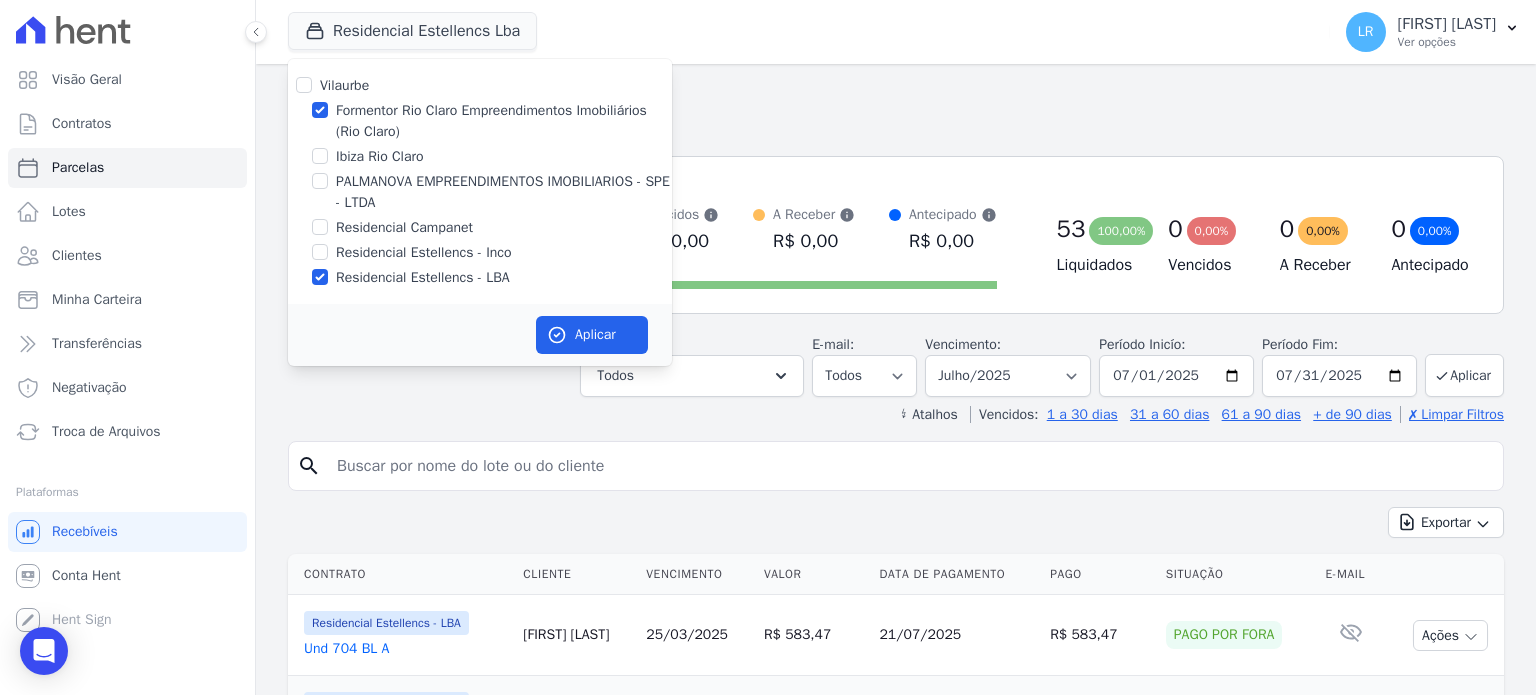 click on "Residencial Estellencs - LBA" at bounding box center [423, 277] 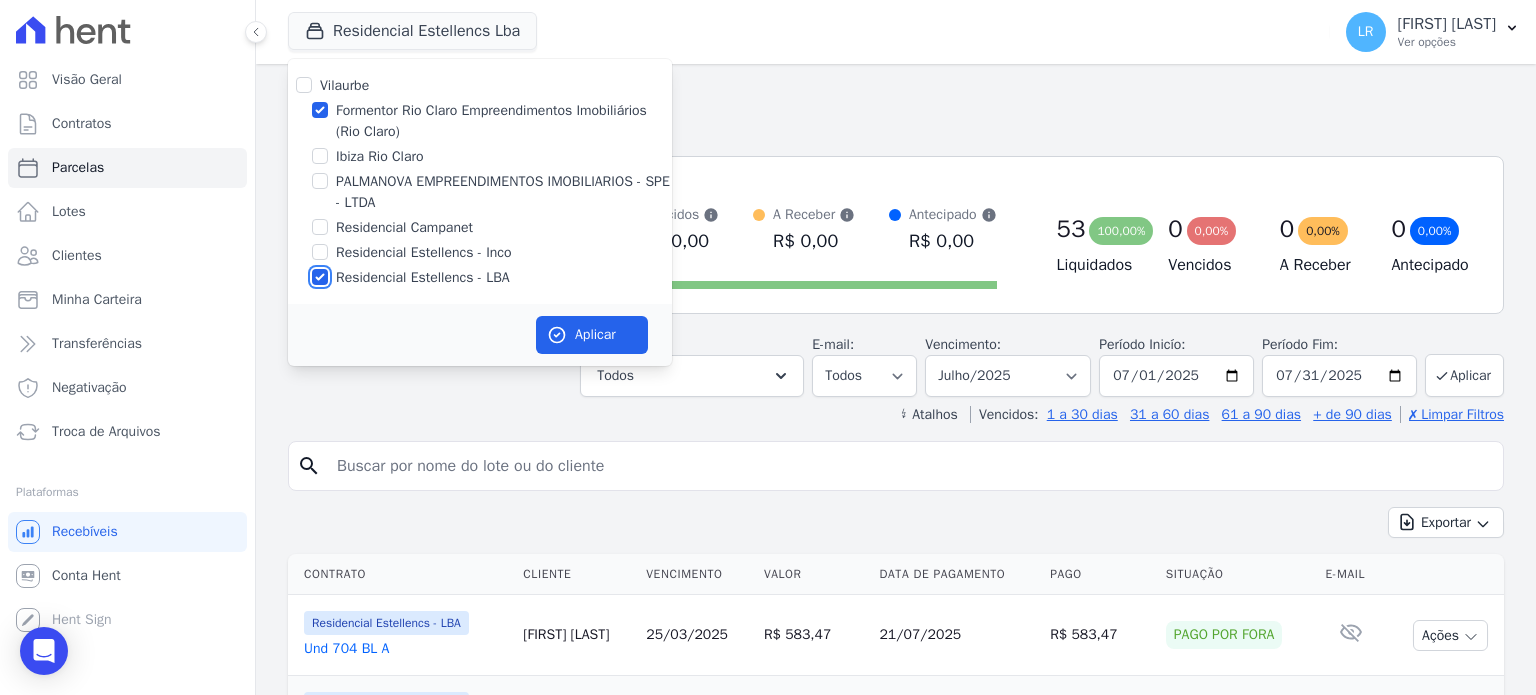 checkbox on "false" 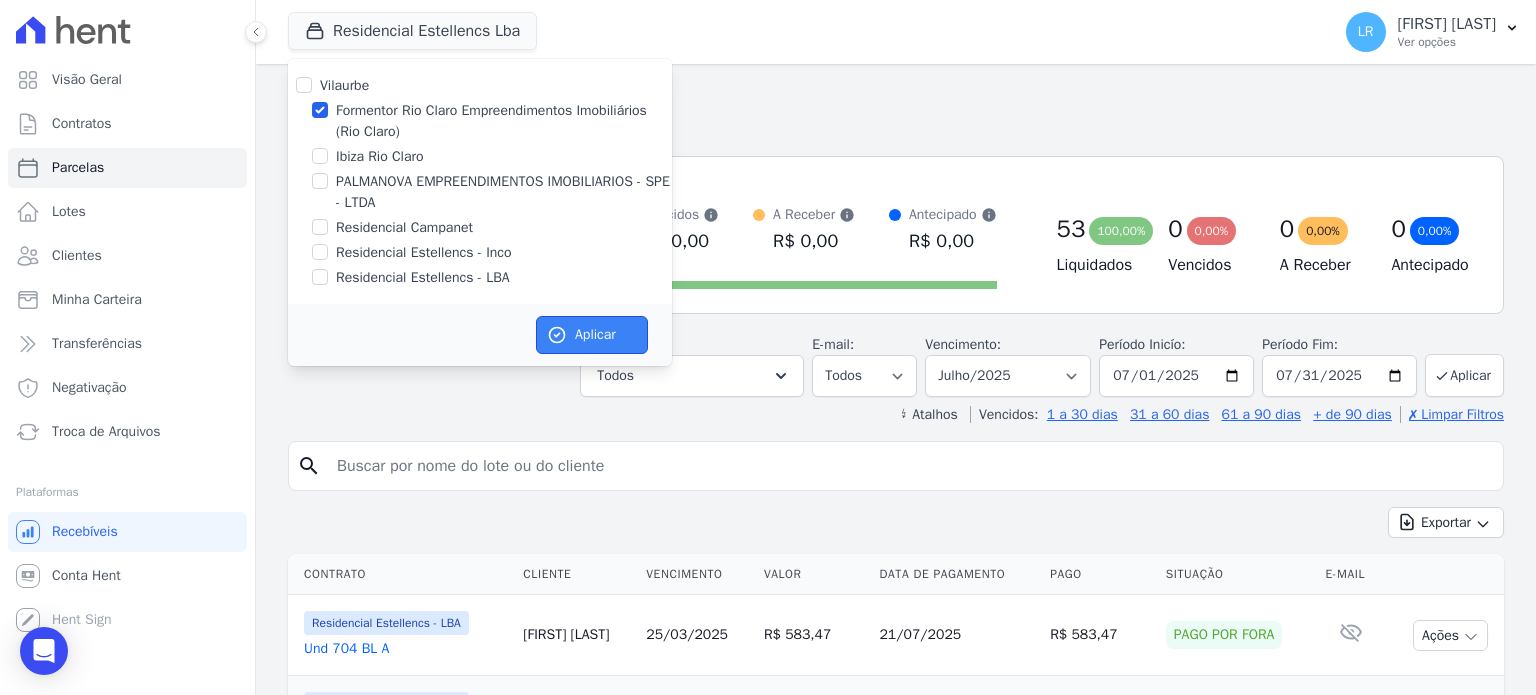 click on "Aplicar" at bounding box center (592, 335) 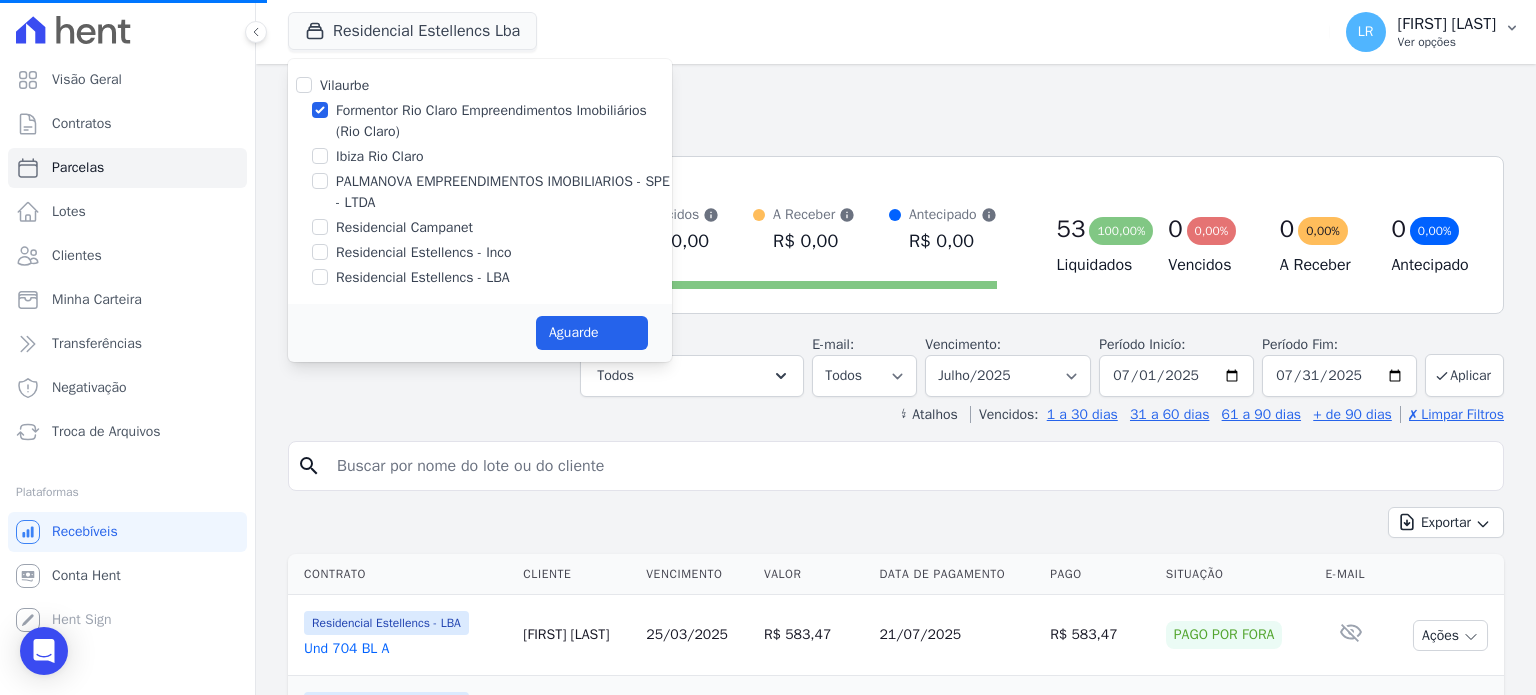 select 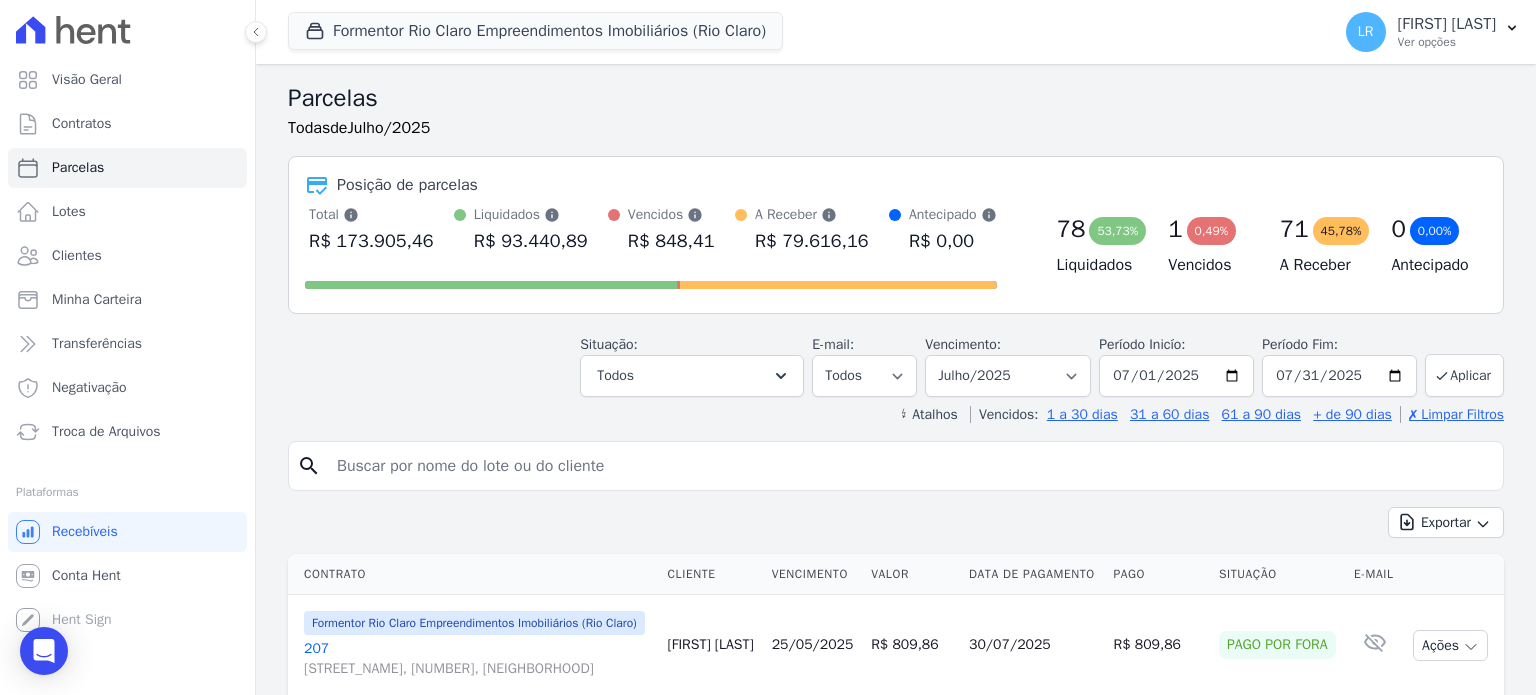click on "Ver opções" at bounding box center (1447, 42) 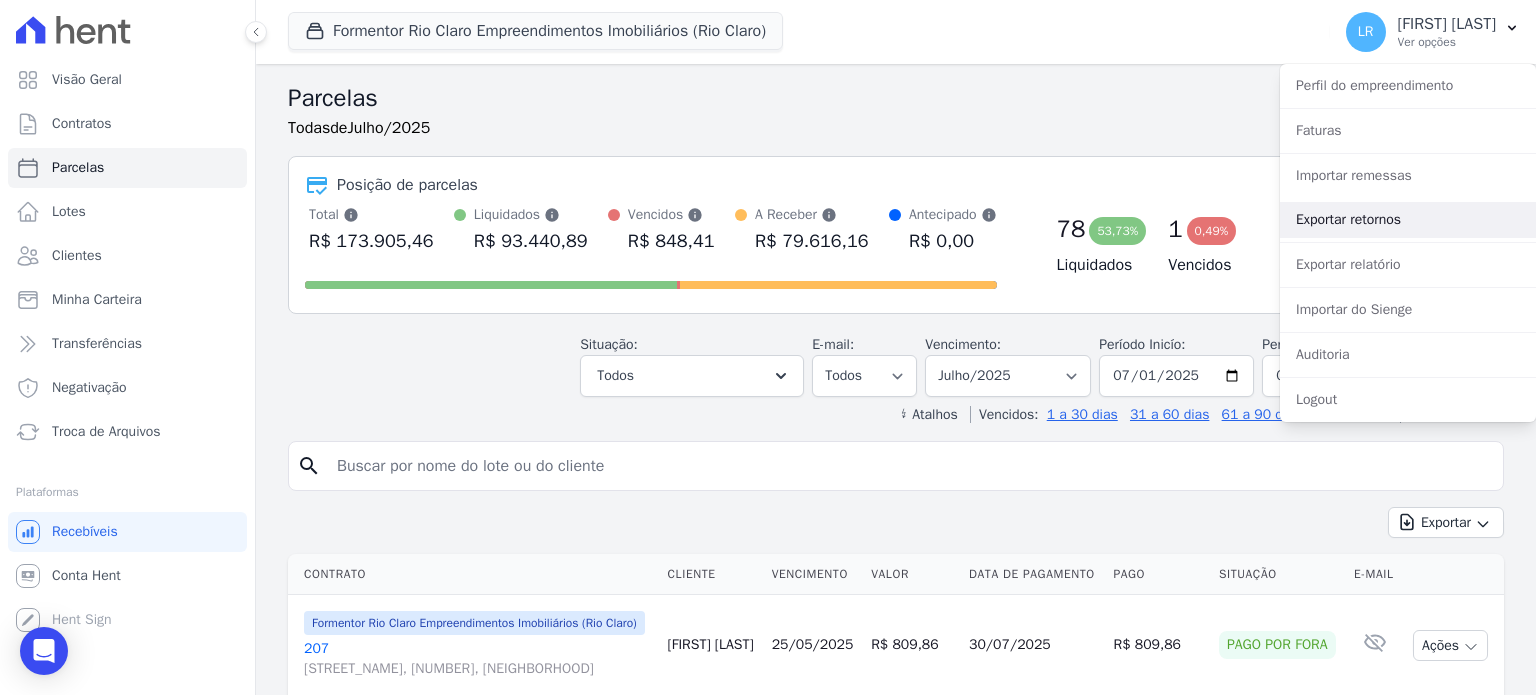 click on "Exportar retornos" at bounding box center [1408, 220] 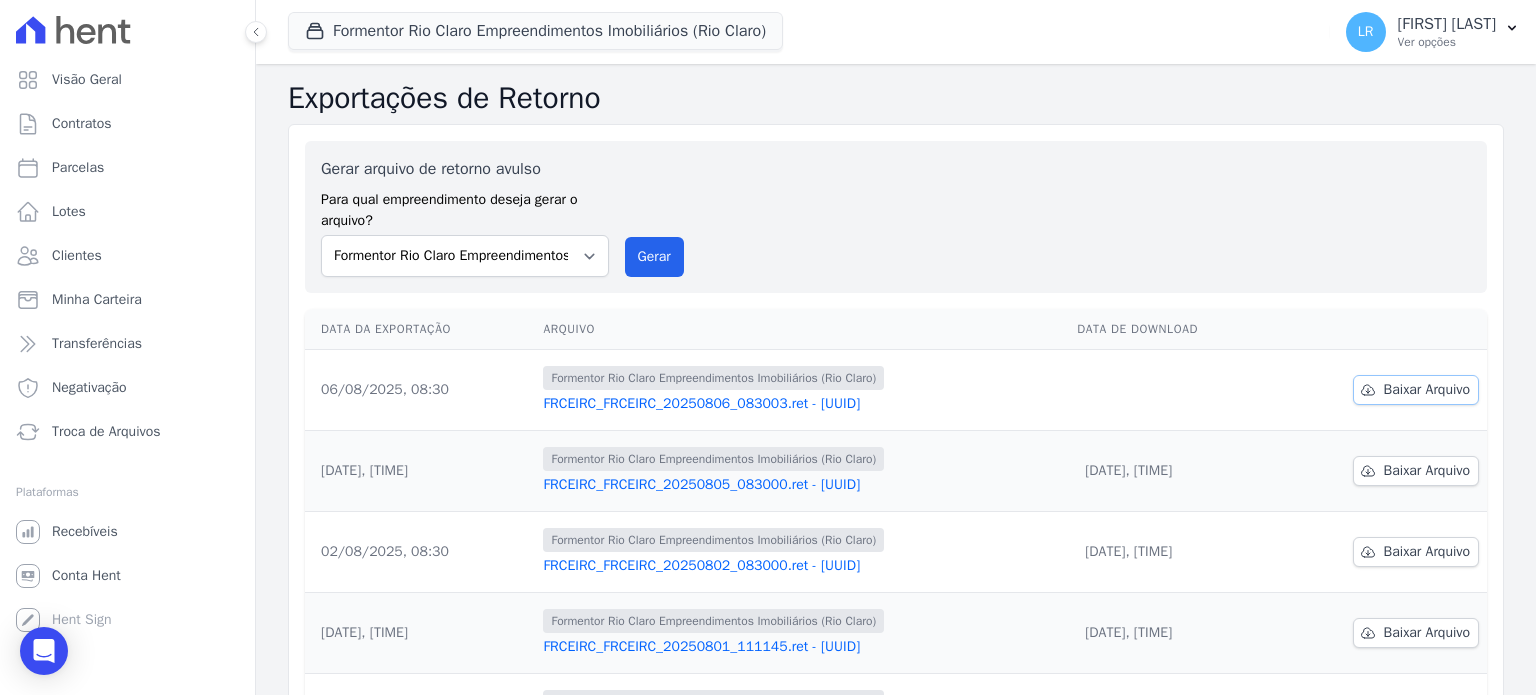 click on "Baixar Arquivo" at bounding box center [1427, 390] 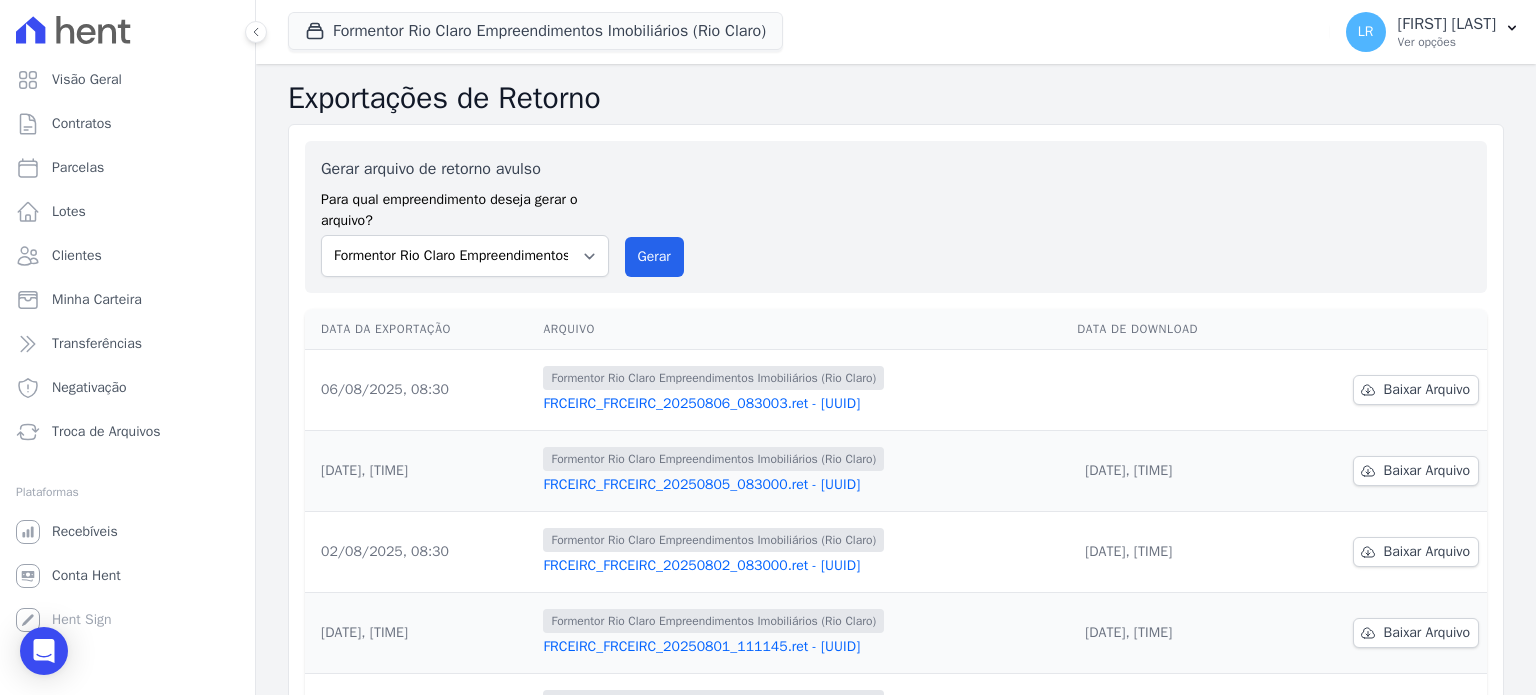 click on "Gerar arquivo de retorno avulso
Para qual empreendimento deseja gerar o arquivo?
Formentor Rio Claro Empreendimentos Imobiliários (Rio Claro)
Ibiza Rio Claro
PALMANOVA EMPREENDIMENTOS IMOBILIARIOS - SPE - LTDA
Residencial Campanet
Residencial Estellencs - Inco
Residencial Estellencs - LBA
Gerar" at bounding box center (896, 217) 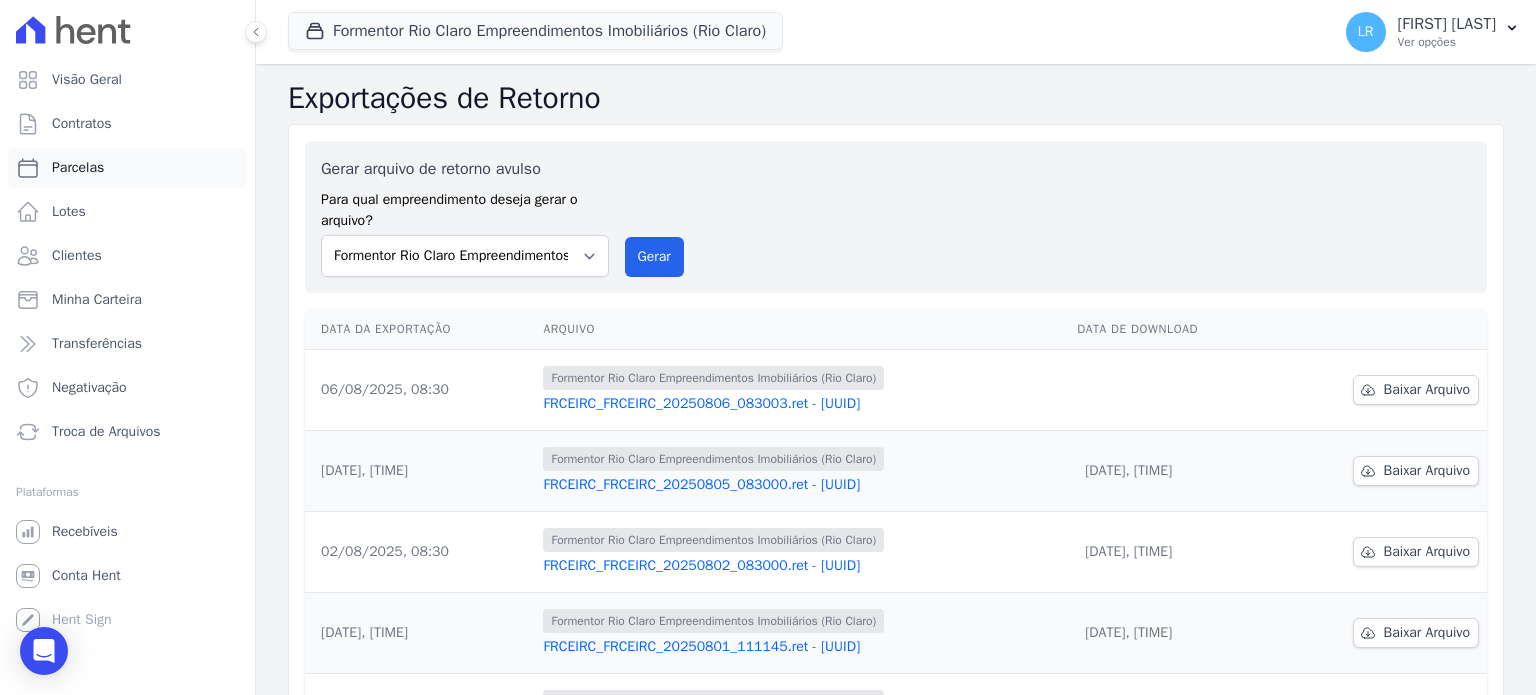 click on "Parcelas" at bounding box center (78, 168) 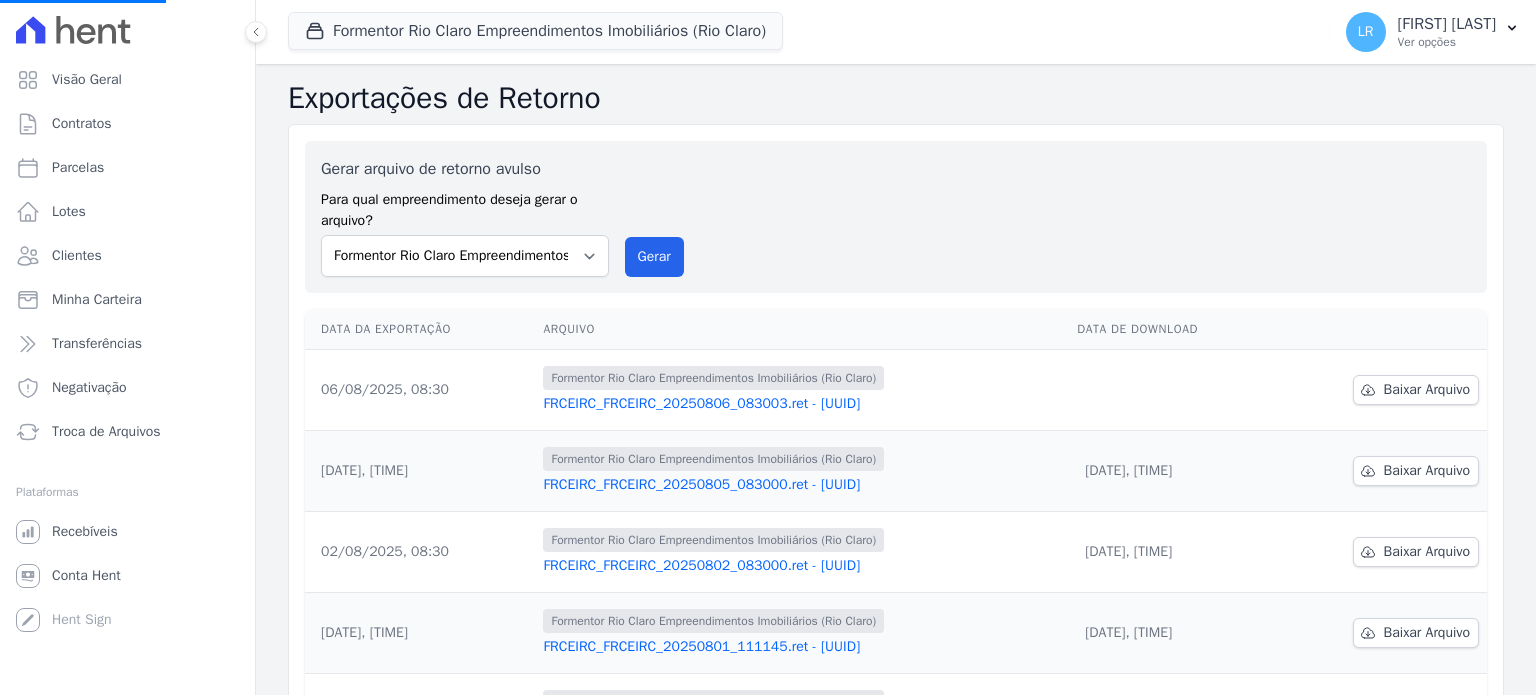 select 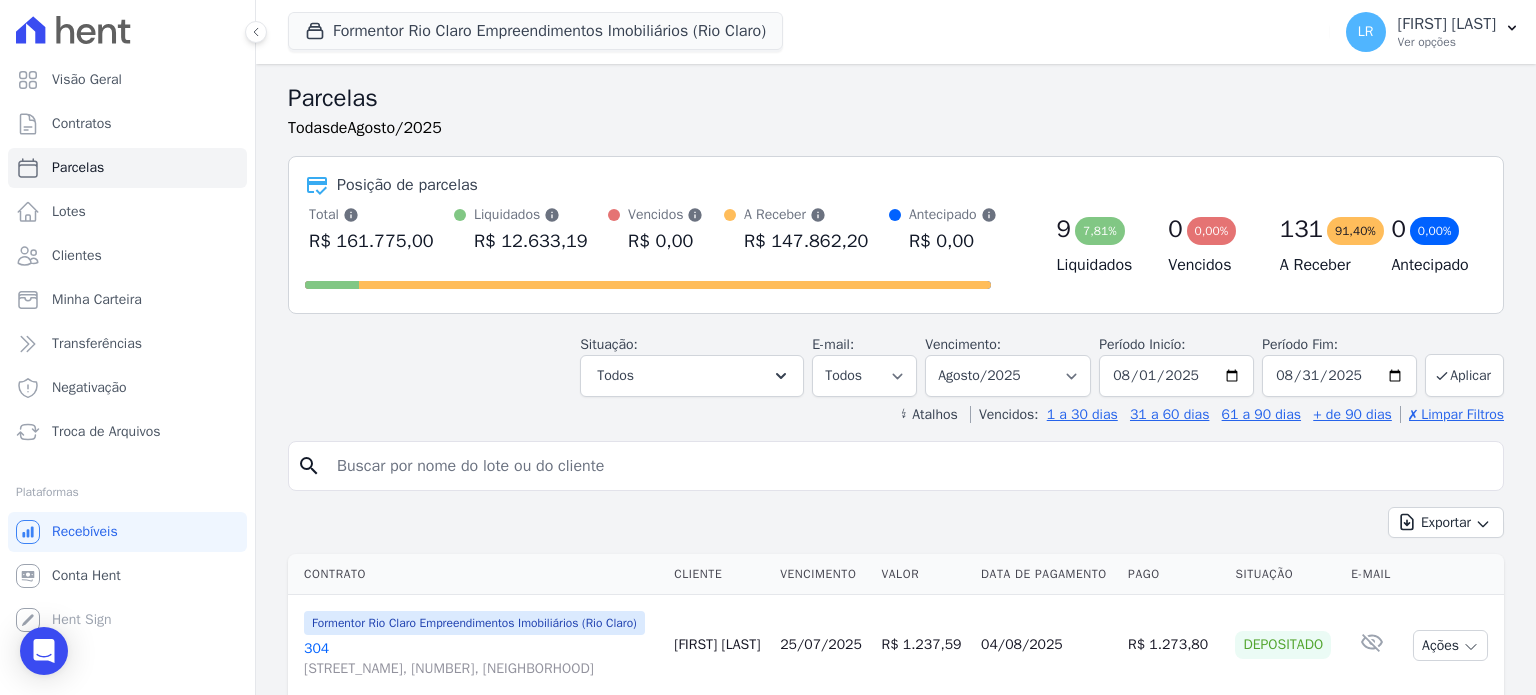click at bounding box center (910, 466) 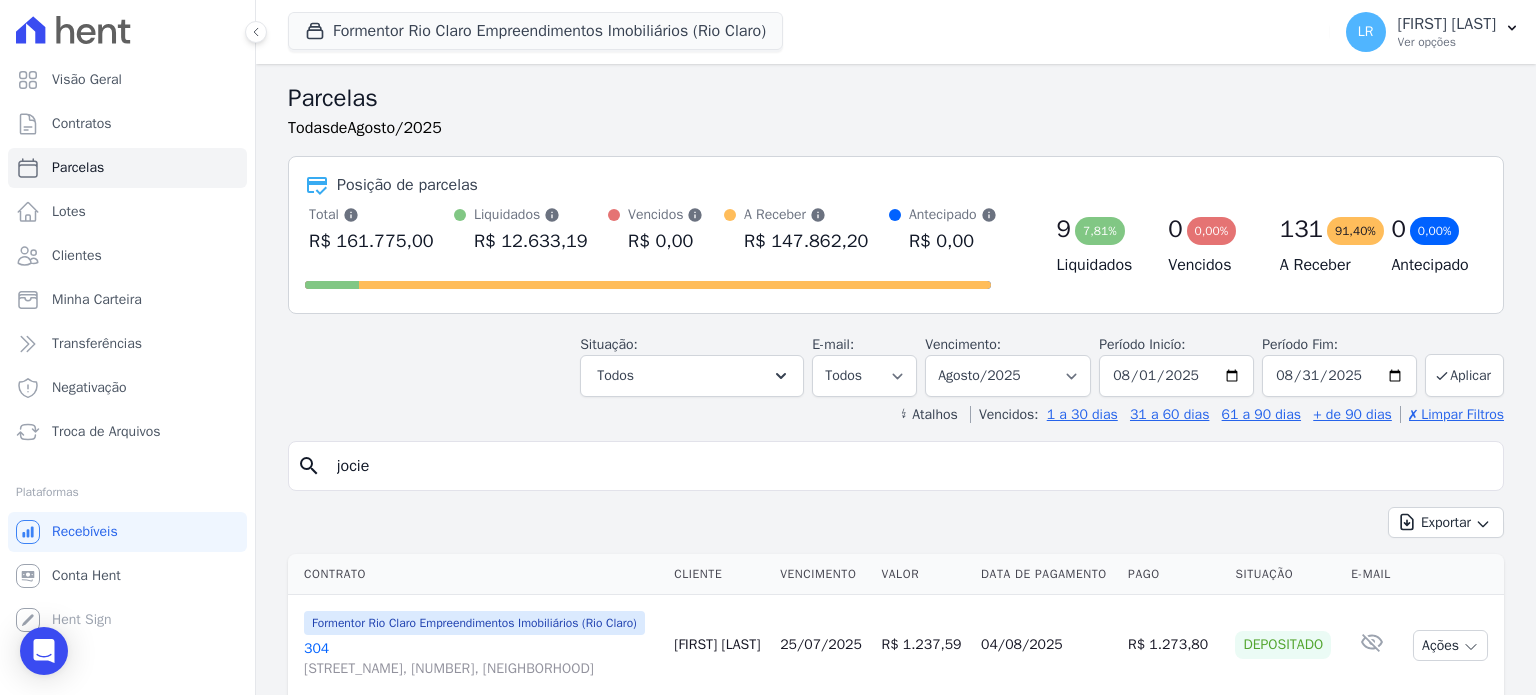 type on "jocie" 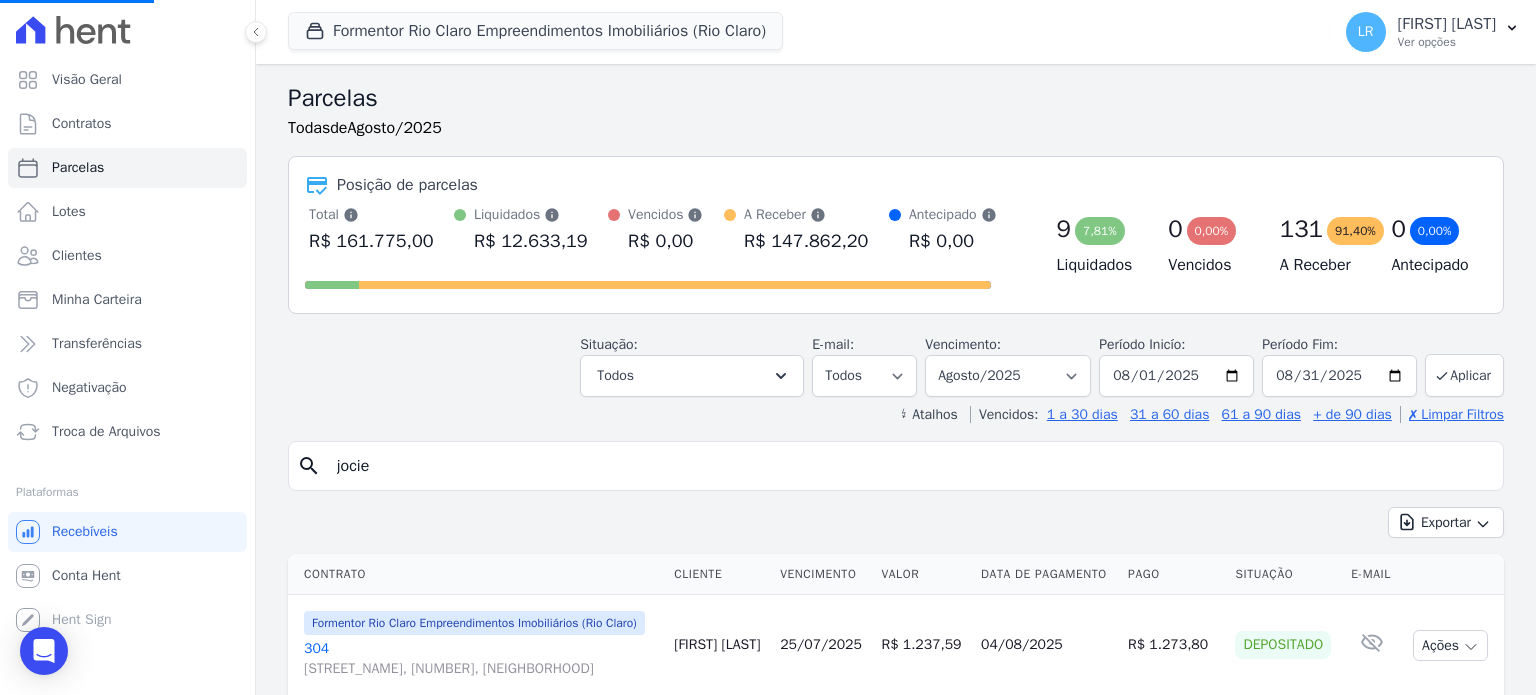 select 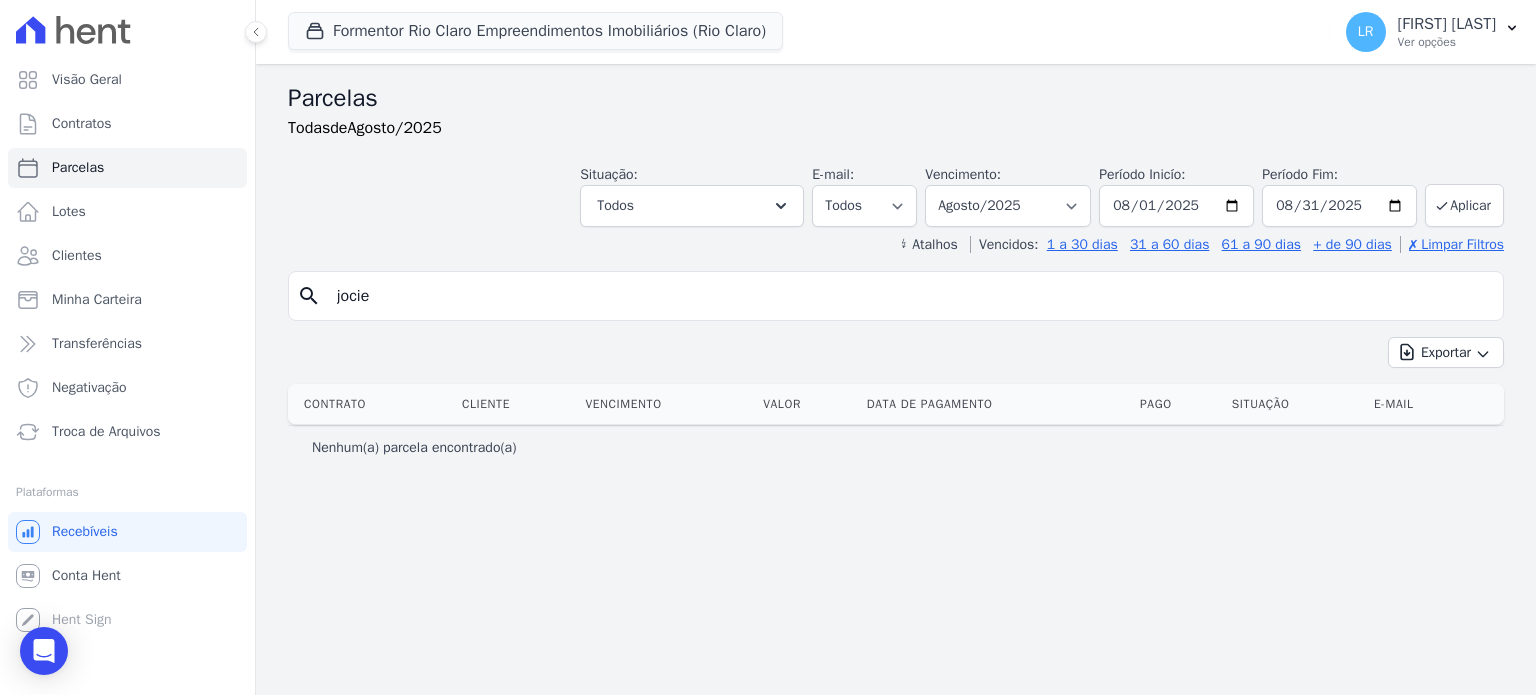 click on "jocie" at bounding box center (910, 296) 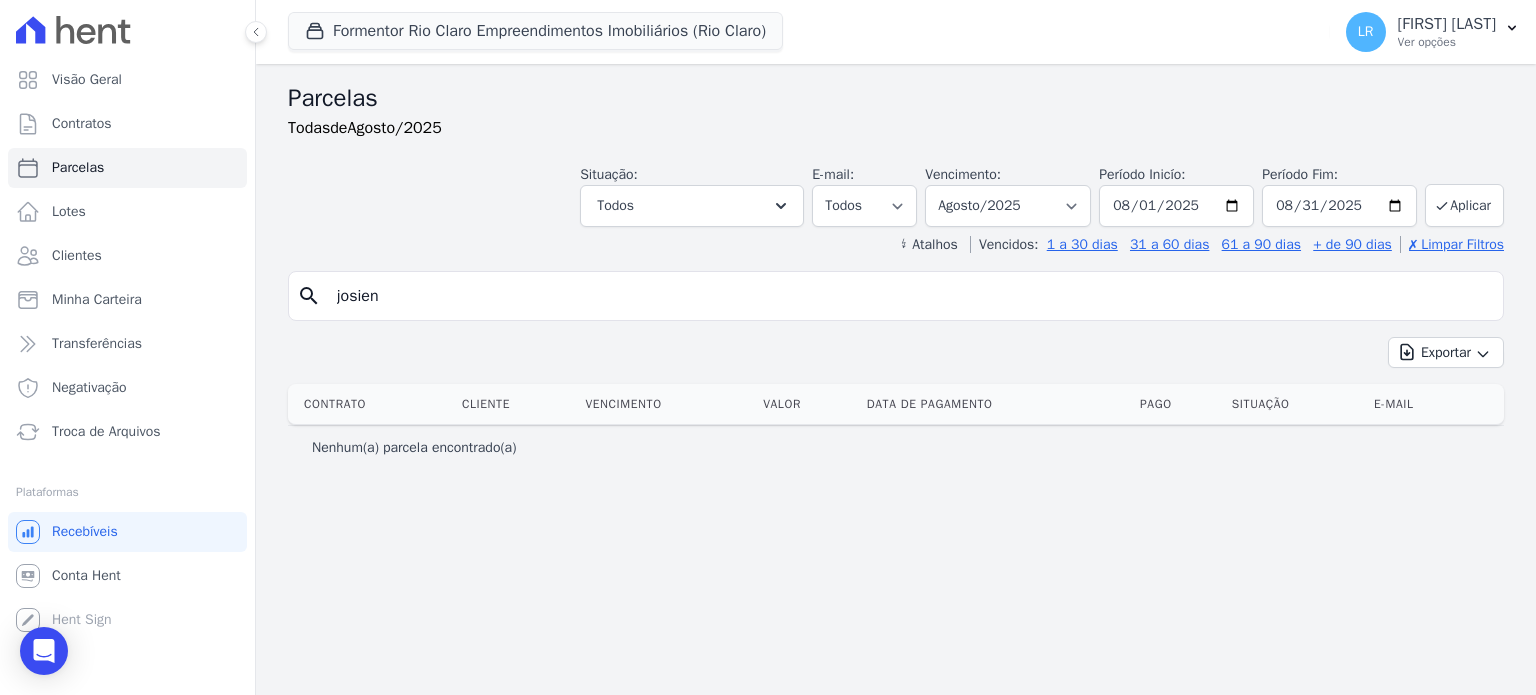 type on "josien" 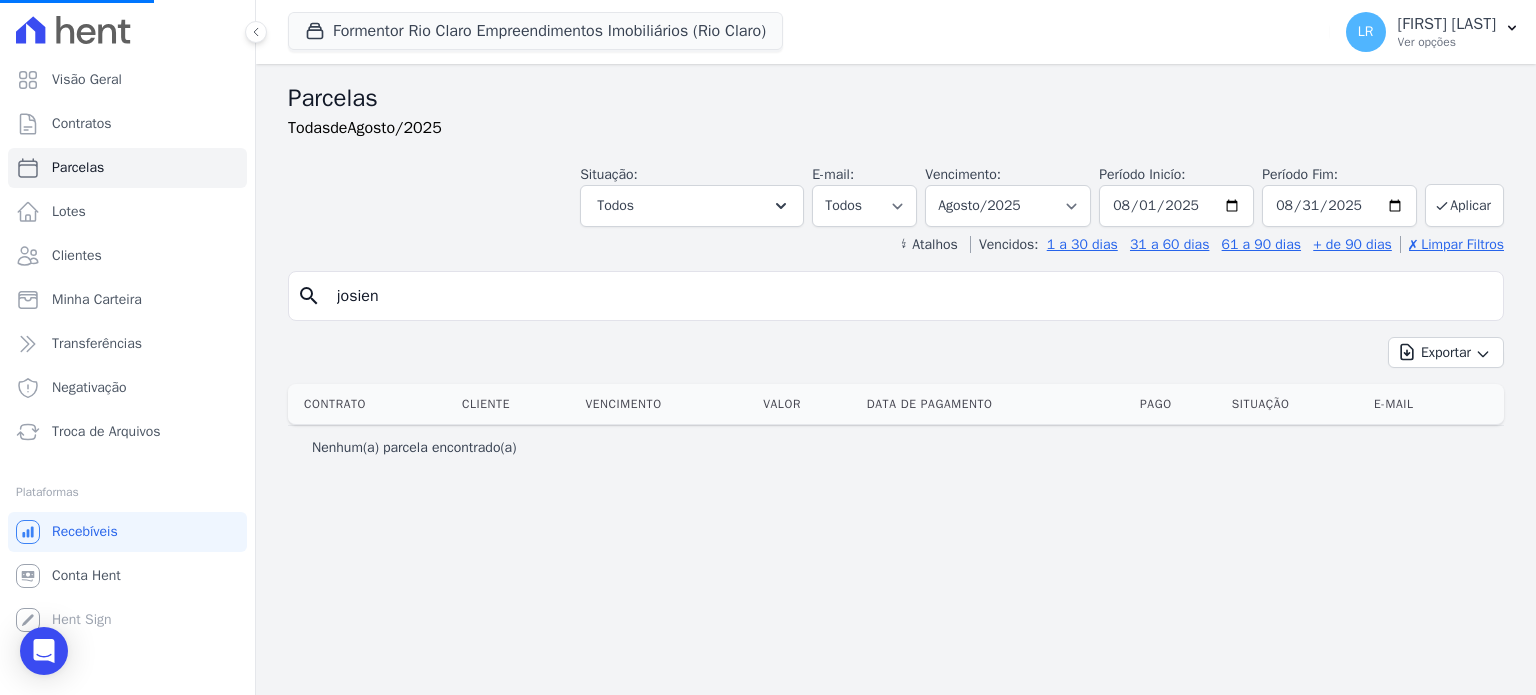 select 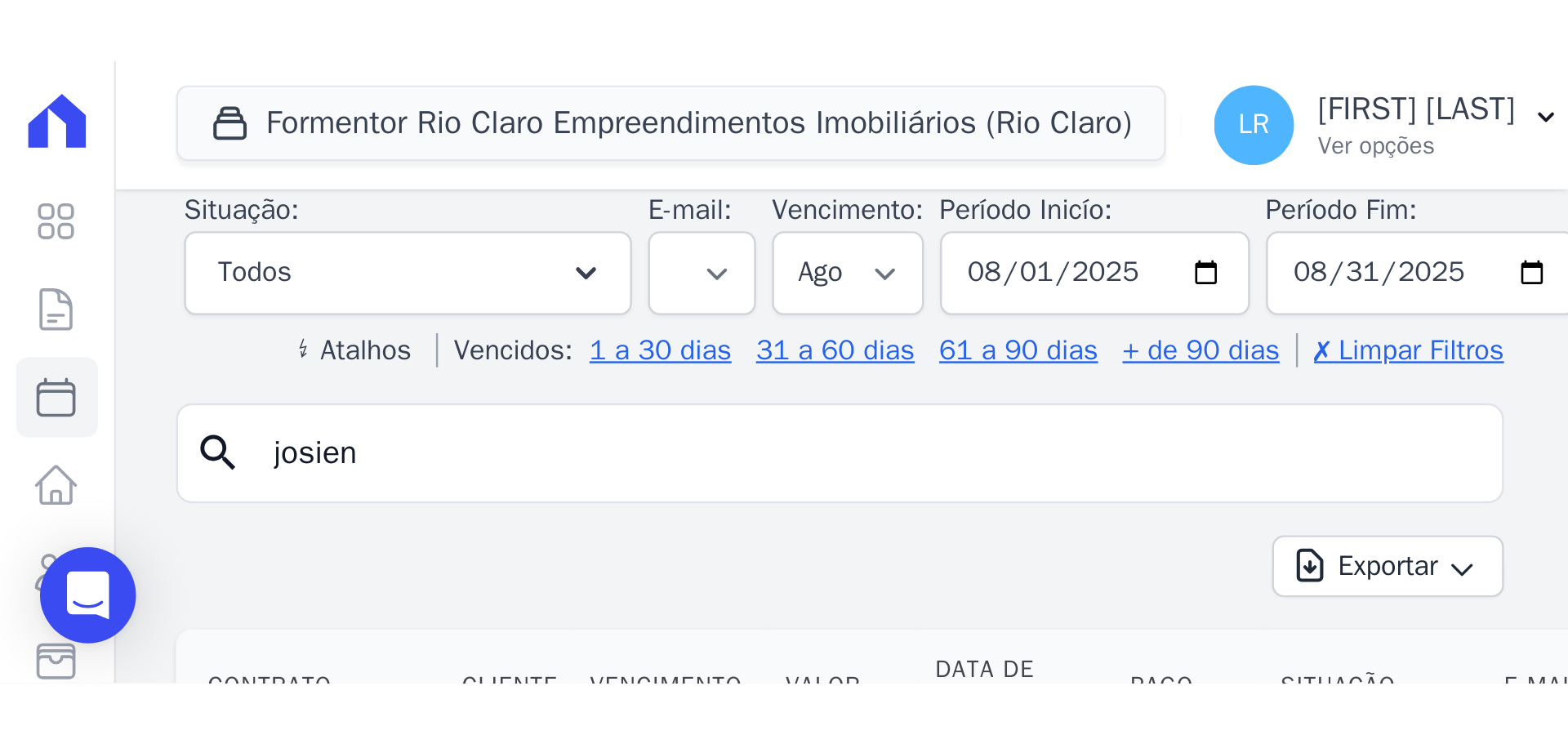 scroll, scrollTop: 0, scrollLeft: 0, axis: both 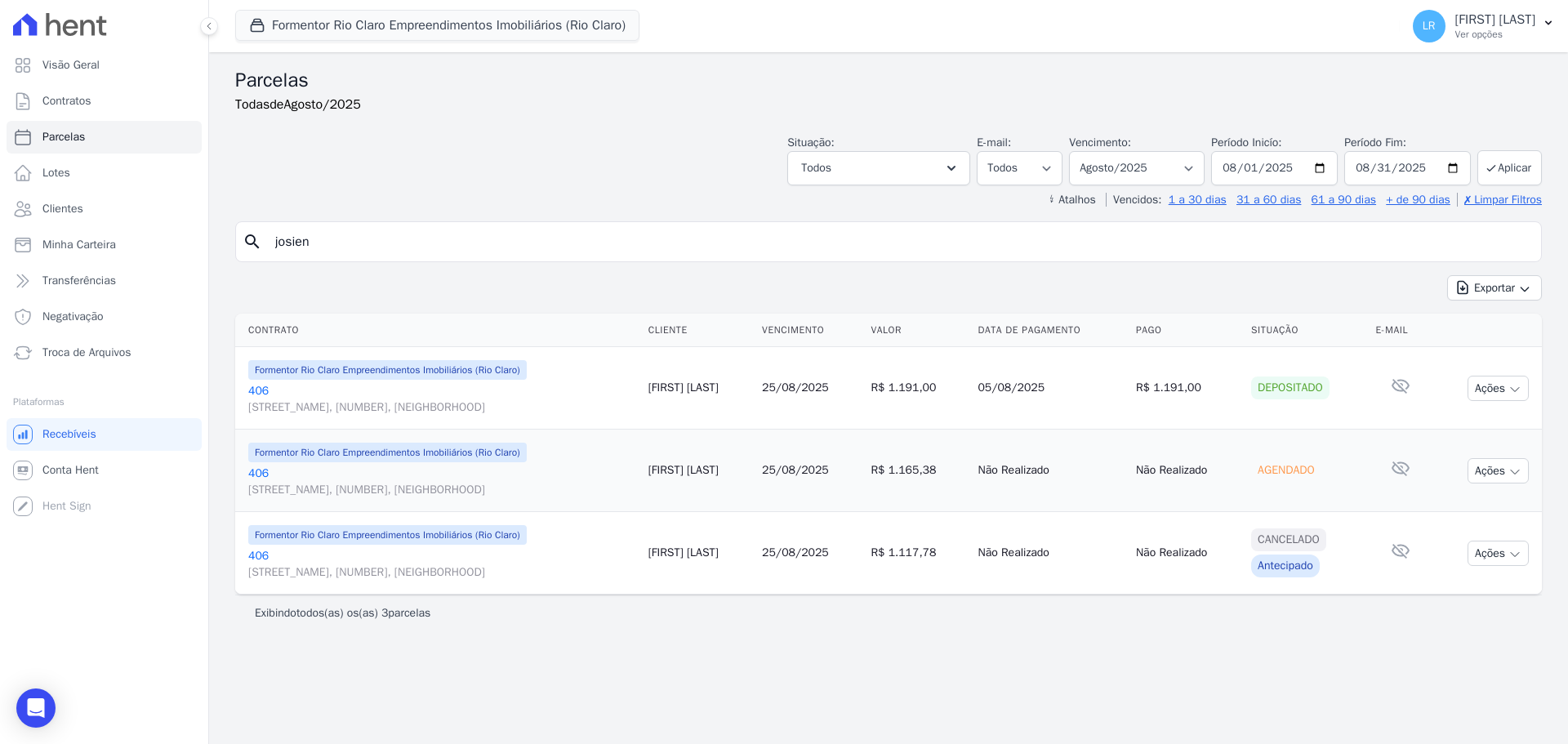 click on "josien" at bounding box center [900, 242] 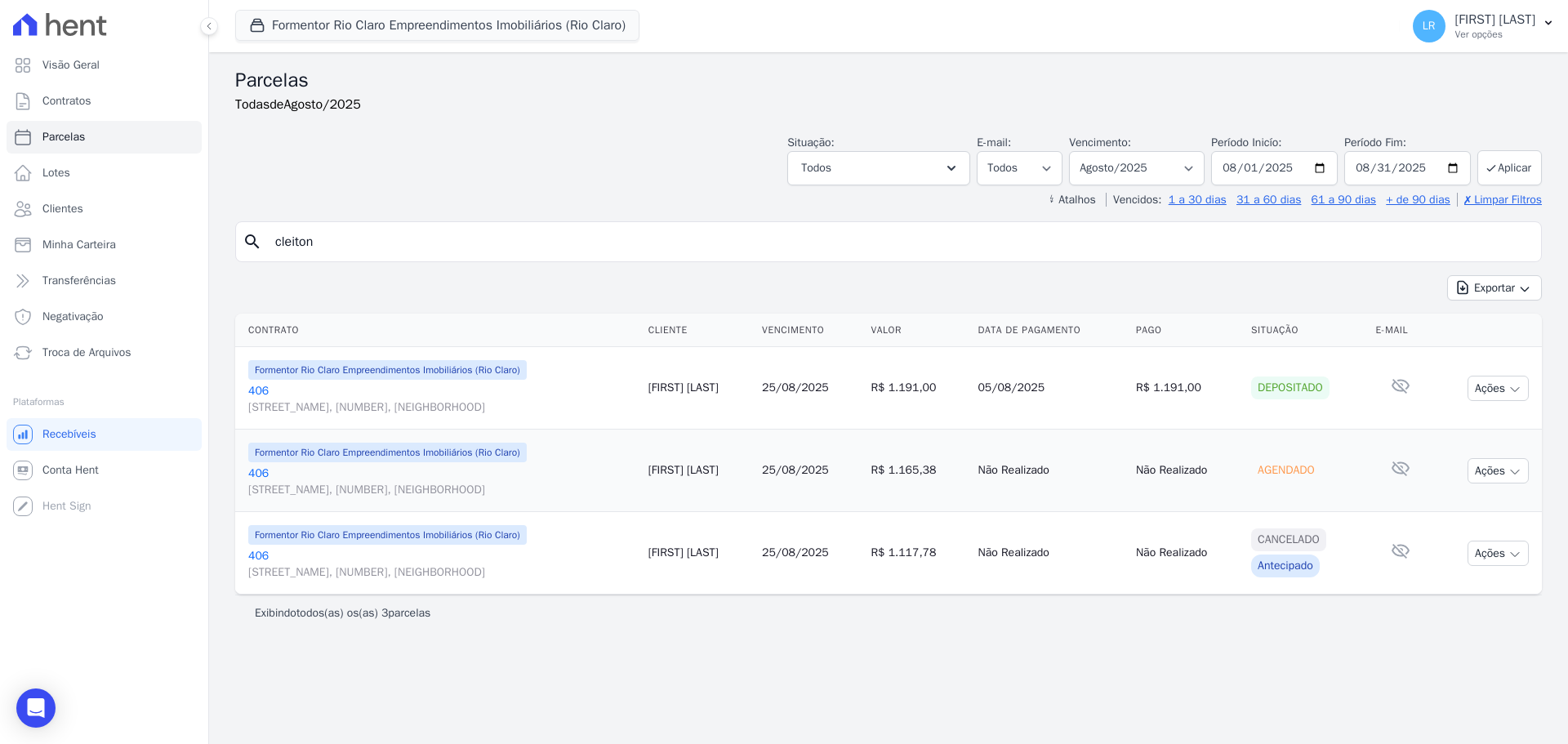 type on "cleiton" 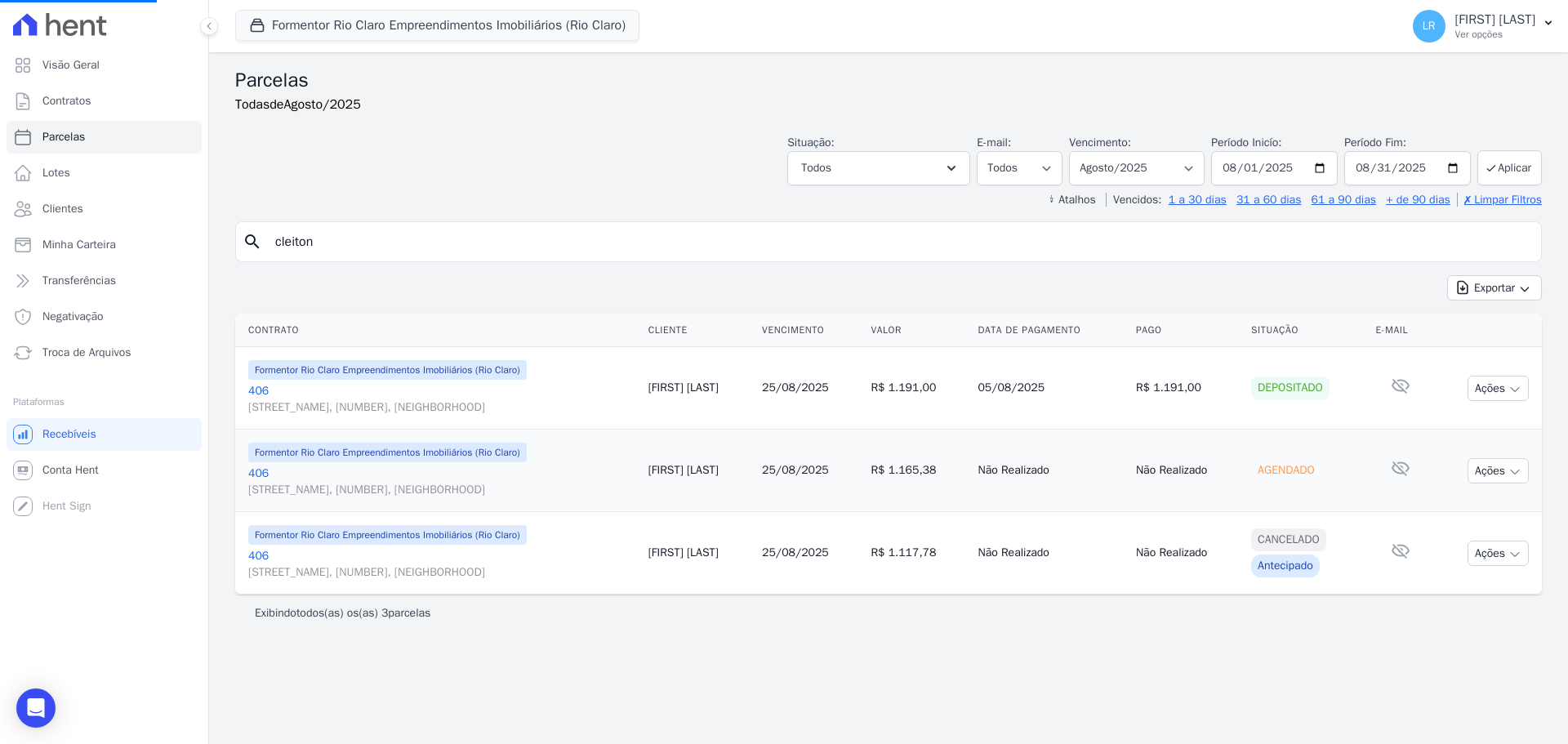 select 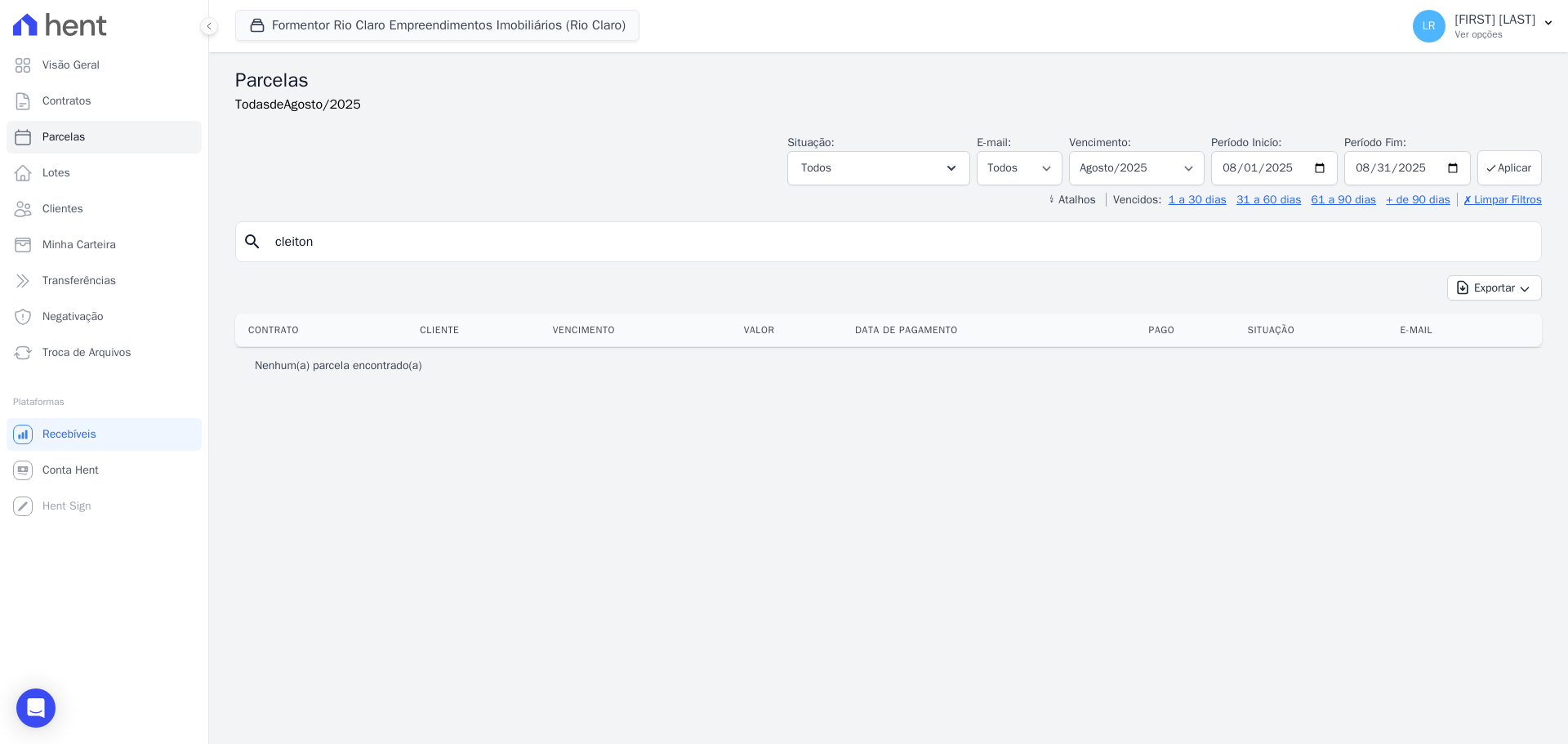 click on "Exportar
Exportar PDF
Exportar CSV" at bounding box center (889, 294) 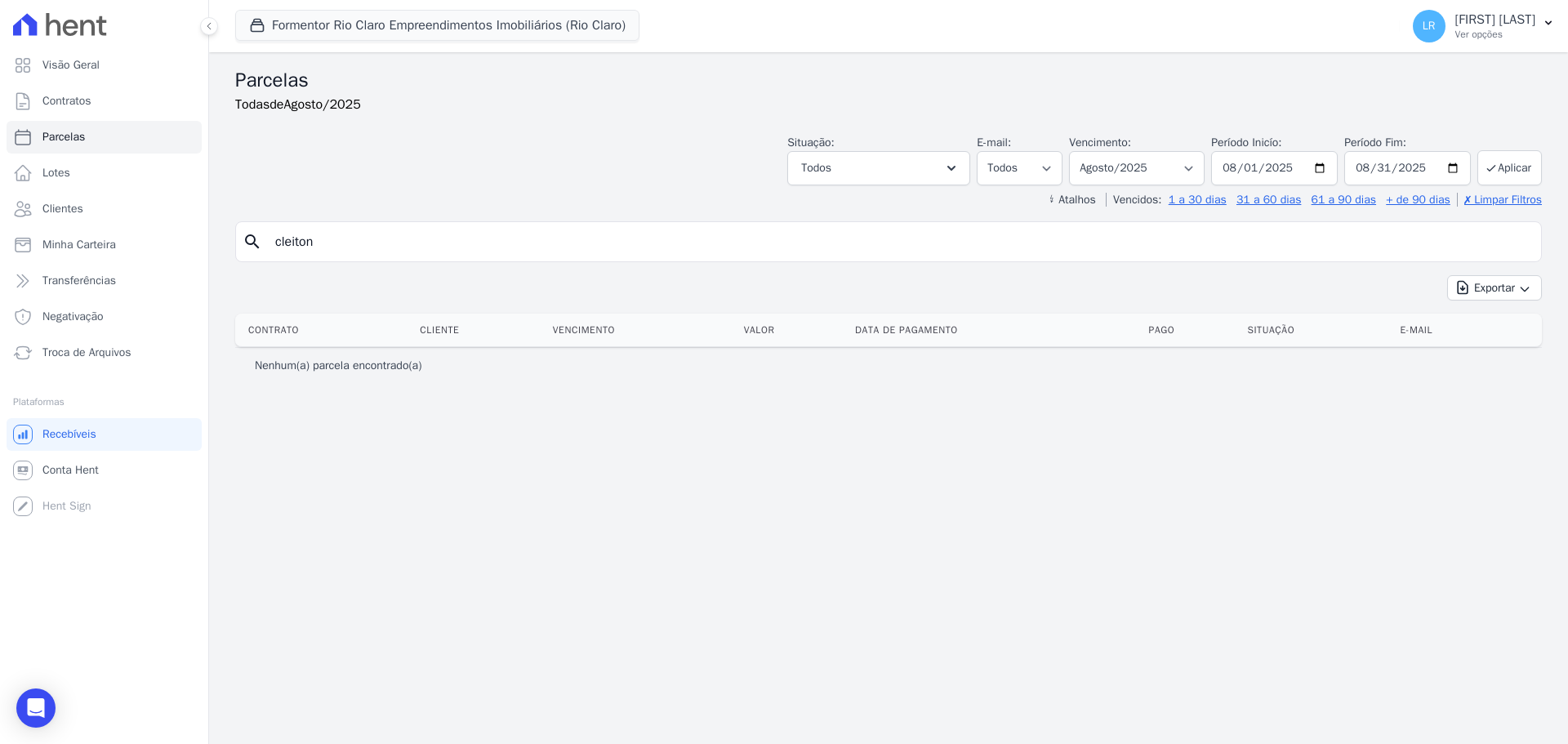 click on "cleiton" at bounding box center [900, 242] 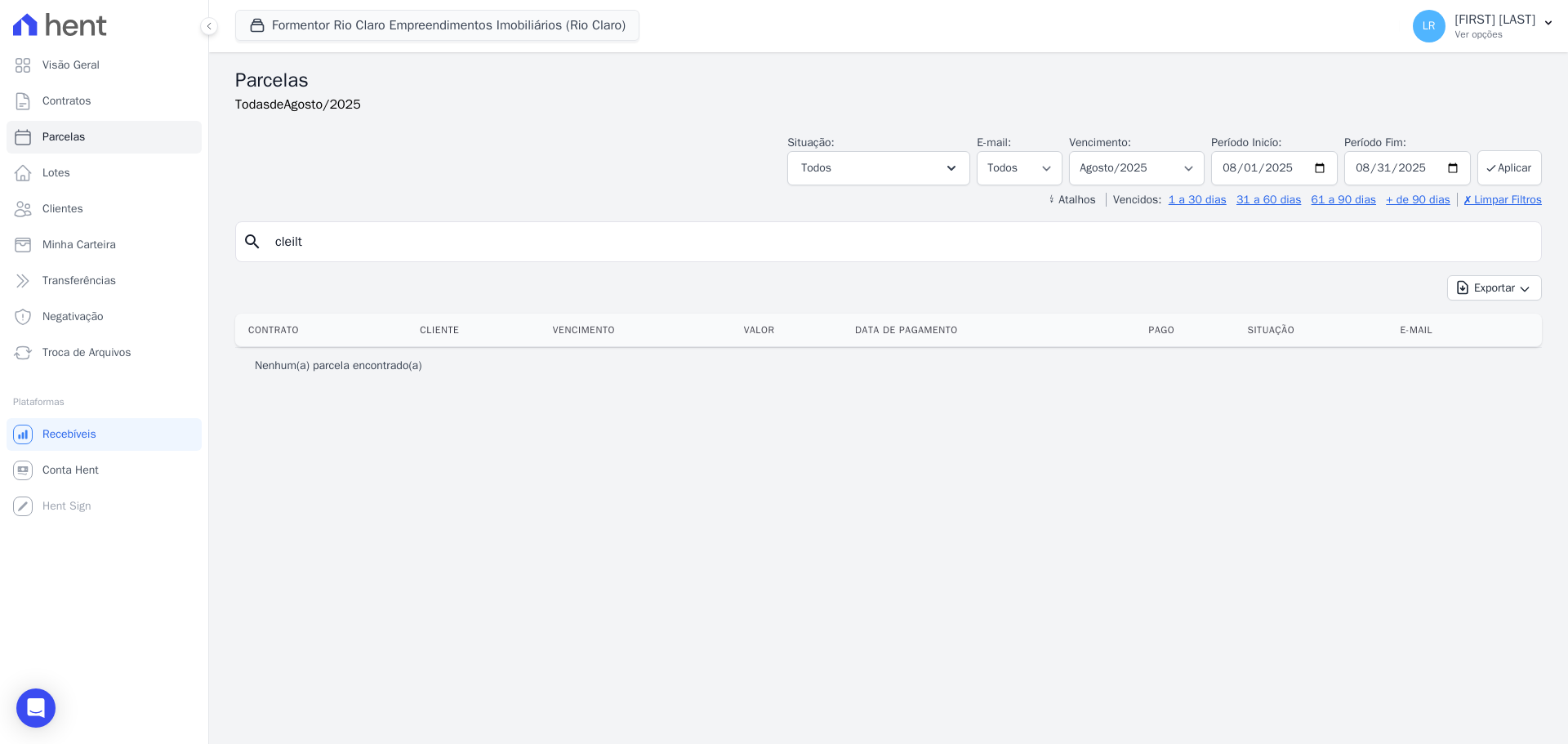 type on "cleilt" 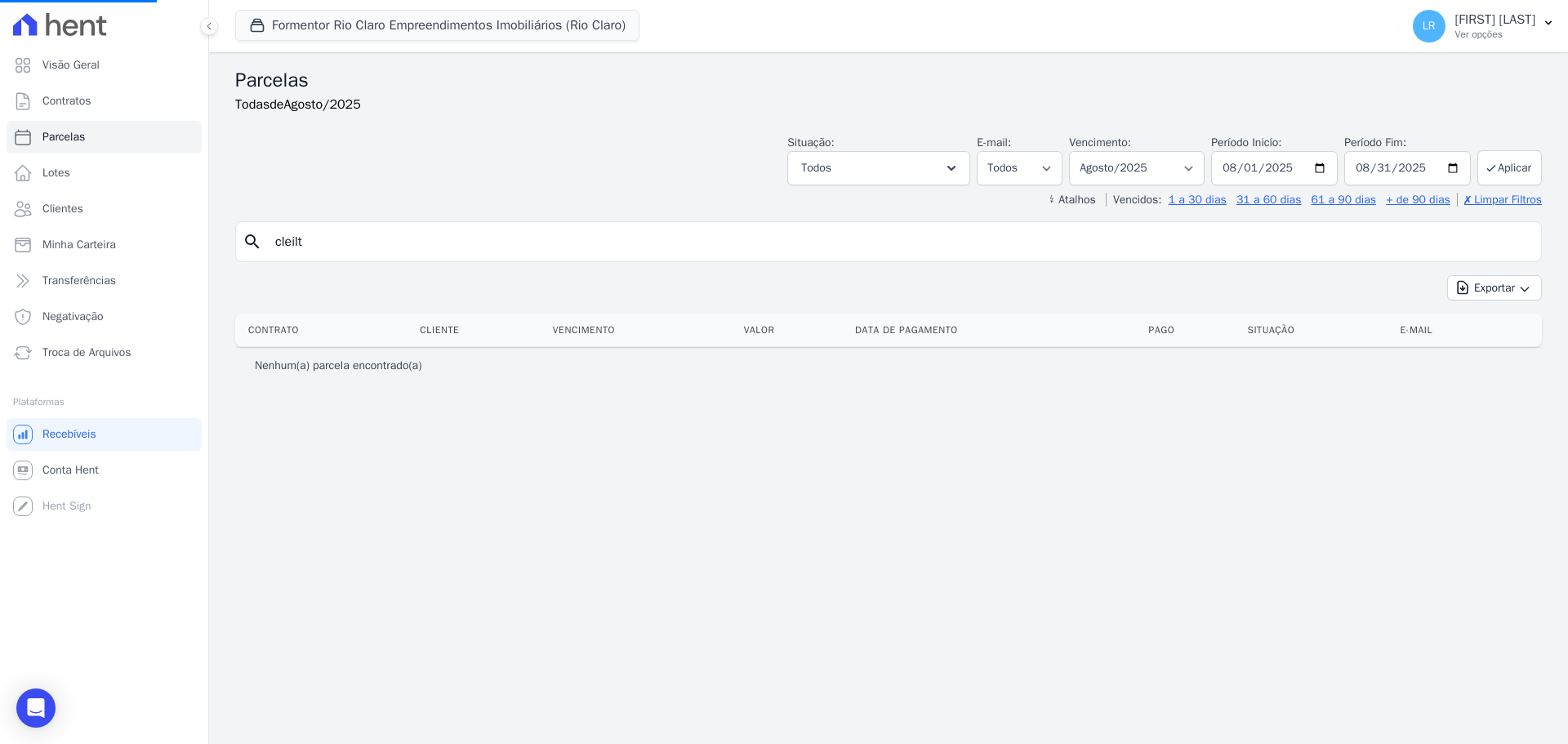 select 